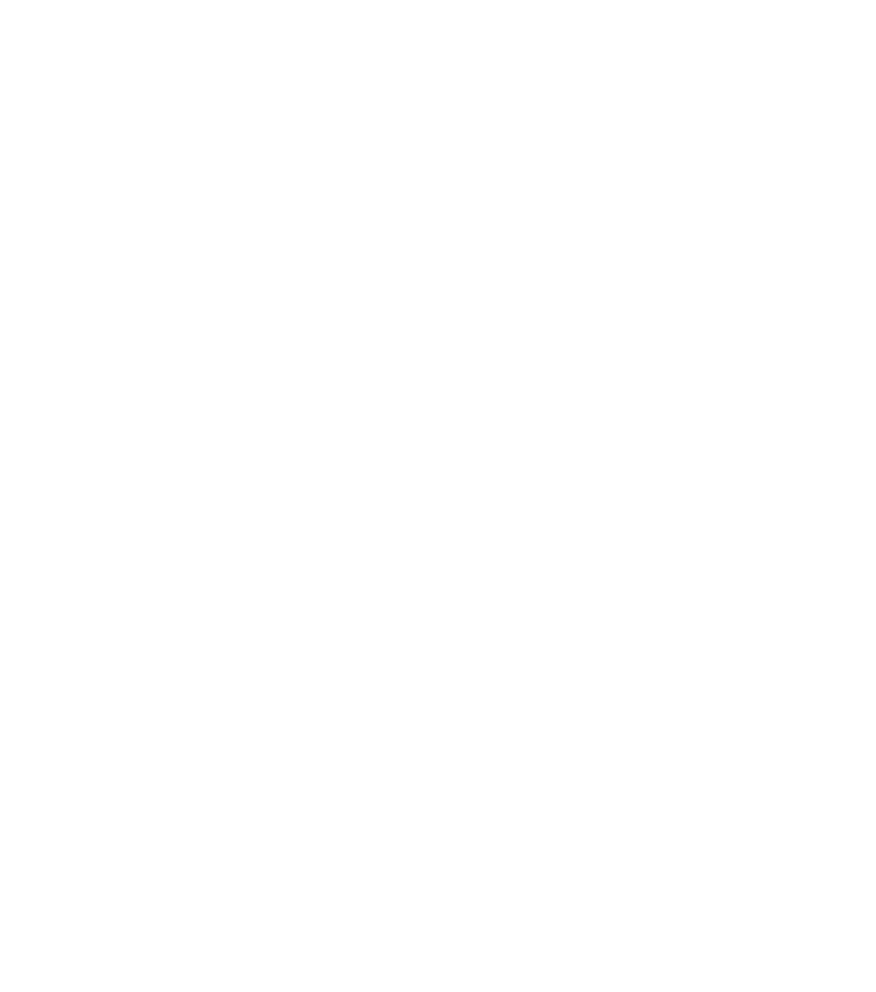 scroll, scrollTop: 0, scrollLeft: 0, axis: both 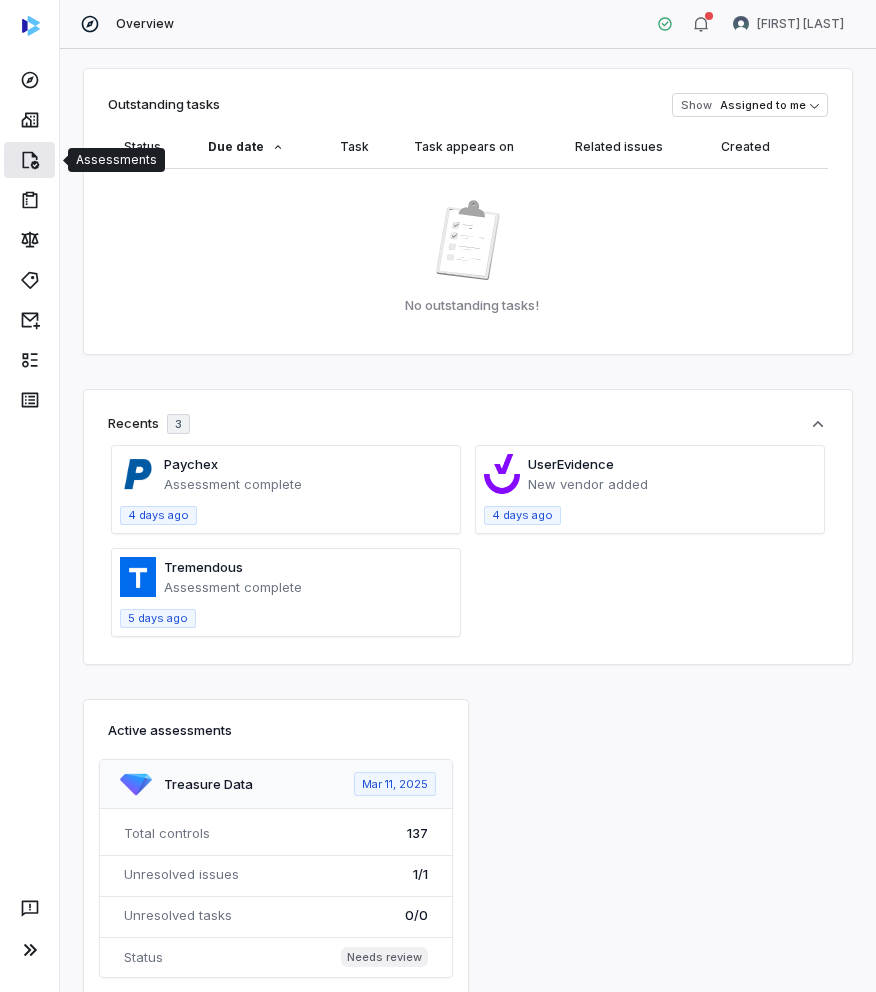 click 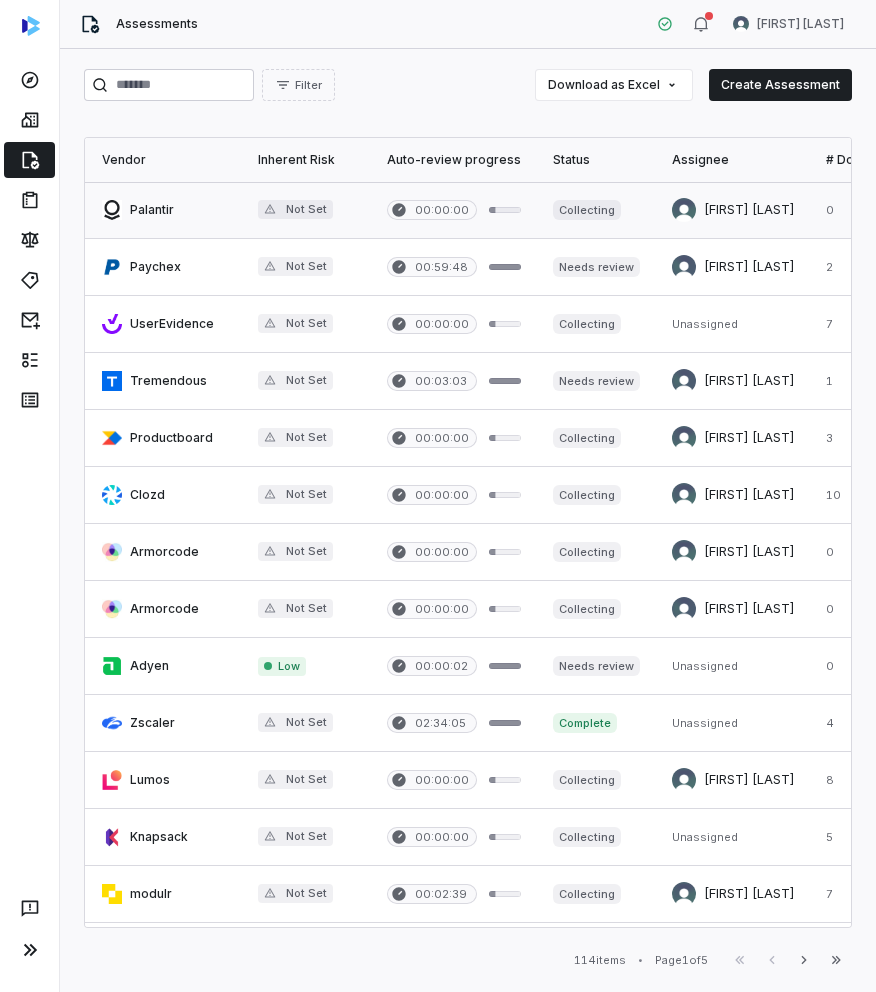 scroll, scrollTop: 0, scrollLeft: 468, axis: horizontal 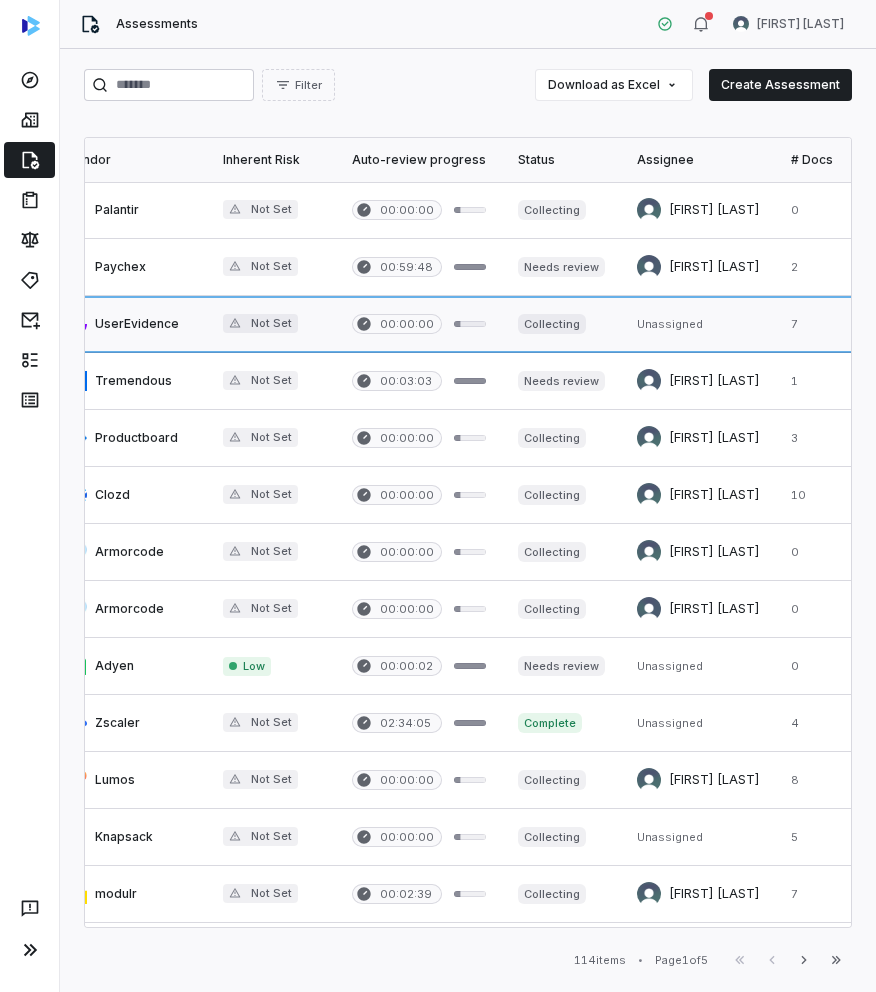 click at bounding box center (698, 324) 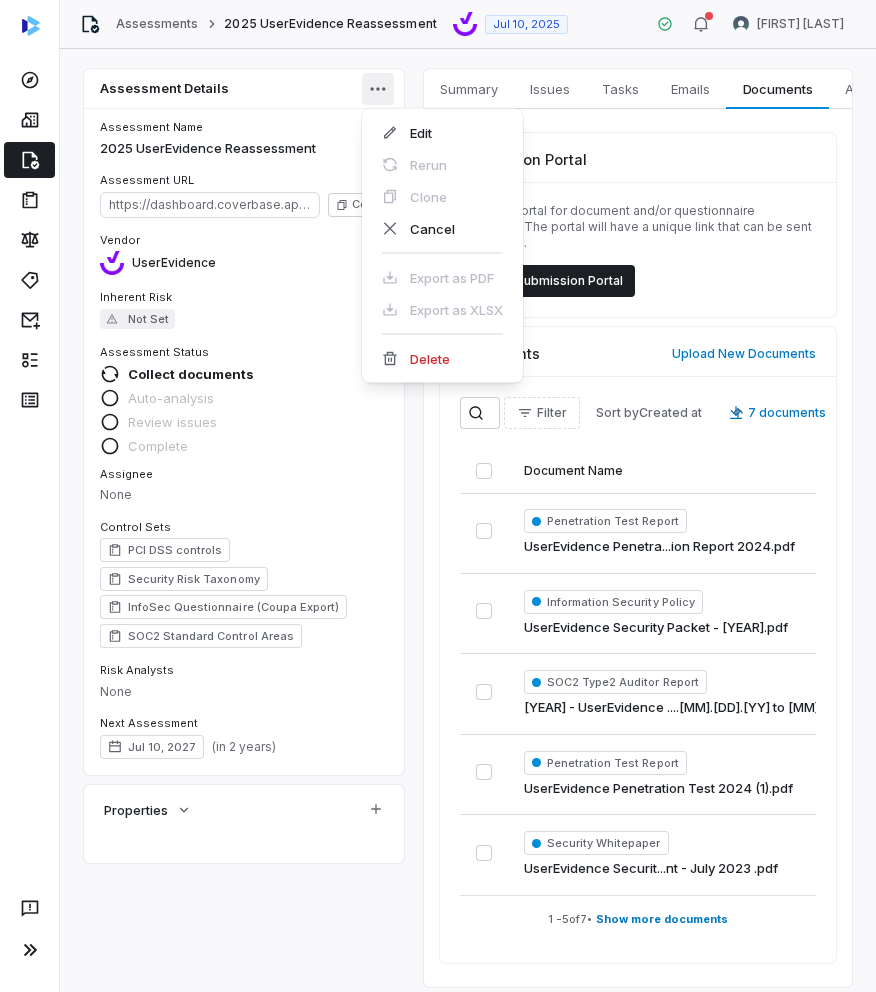 click on "Assessments [YEAR] UserEvidence Reassessment [MONTH] [DAY], [YEAR] [FIRST] [LAST] Assessment Details Assessment Name [YEAR] UserEvidence Reassessment Assessment URL https://dashboard.coverbase.app/assessments/cbqsrw_18468bf74cf84695956a3b7646ceec6d Copy Vendor UserEvidence Inherent Risk Not Set Assessment Status Collect documents Auto-analysis Review issues Complete Assignee None Control Sets PCI DSS controls Security Risk Taxonomy InfoSec Questionnaire (Coupa Export) SOC2 Standard Control Areas Risk Analysts None Next Assessment [MONTH] [DAY], [YEAR] ( in [YEAR] years ) Properties Summary Summary Issues Issues Tasks Tasks Emails Emails Documents Documents Activity Activity Submission Portal Create a portal for document and/or questionnaire collection. The portal will have a unique link that can be sent to vendors. Create Submission Portal Documents Upload New Documents Filter Sort by Created at [NUMBER] documents Document Name Status Details Penetration Test Report UserEvidence Penetration Report [YEAR].pdf Complete by by" at bounding box center [438, 496] 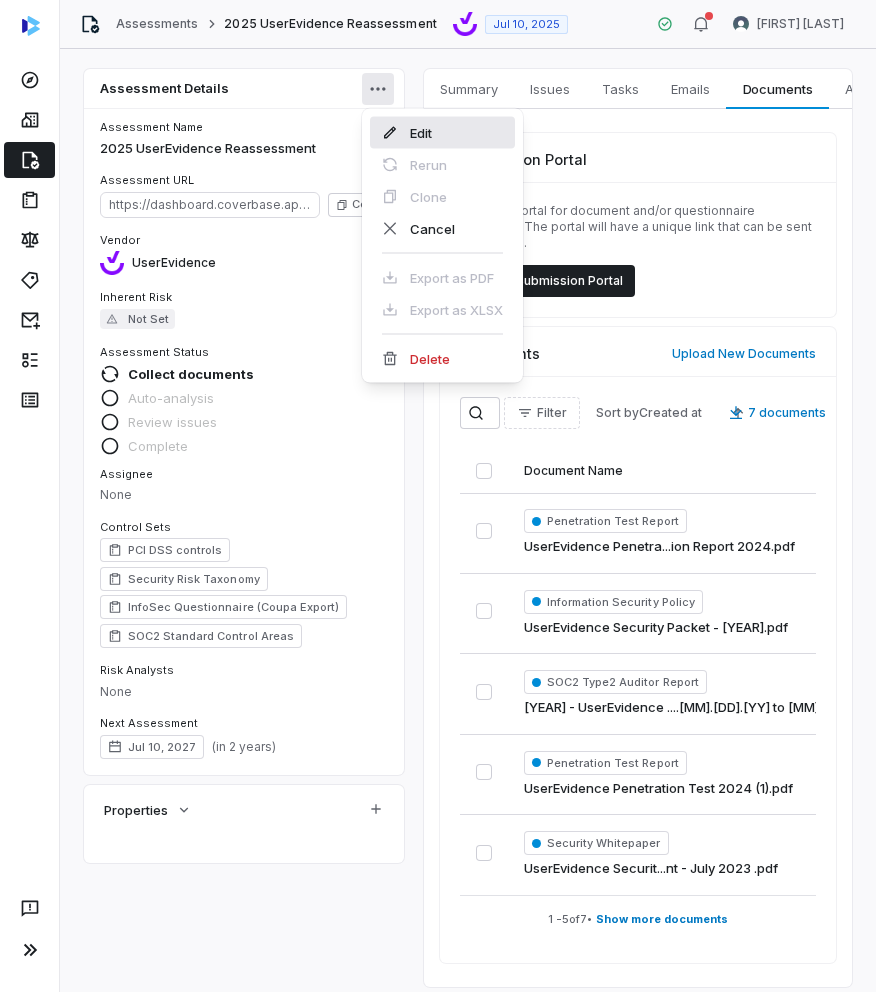 click on "Edit" at bounding box center [442, 133] 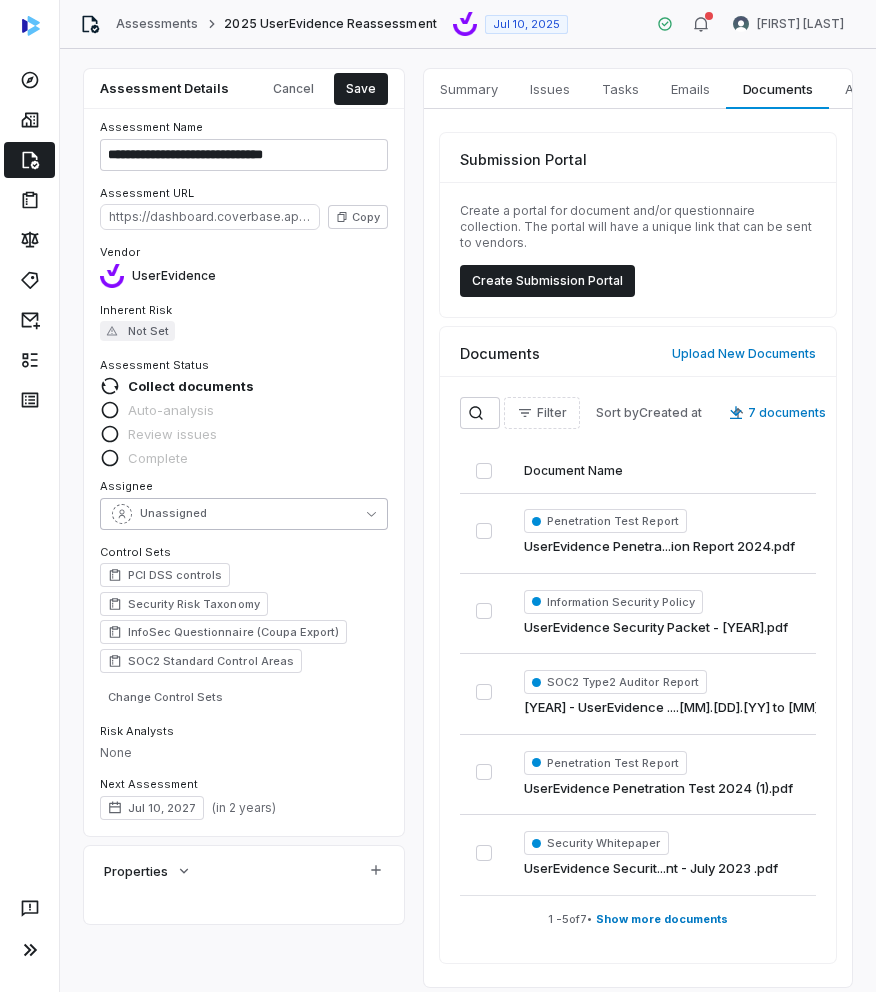 click on "Unassigned" at bounding box center [244, 514] 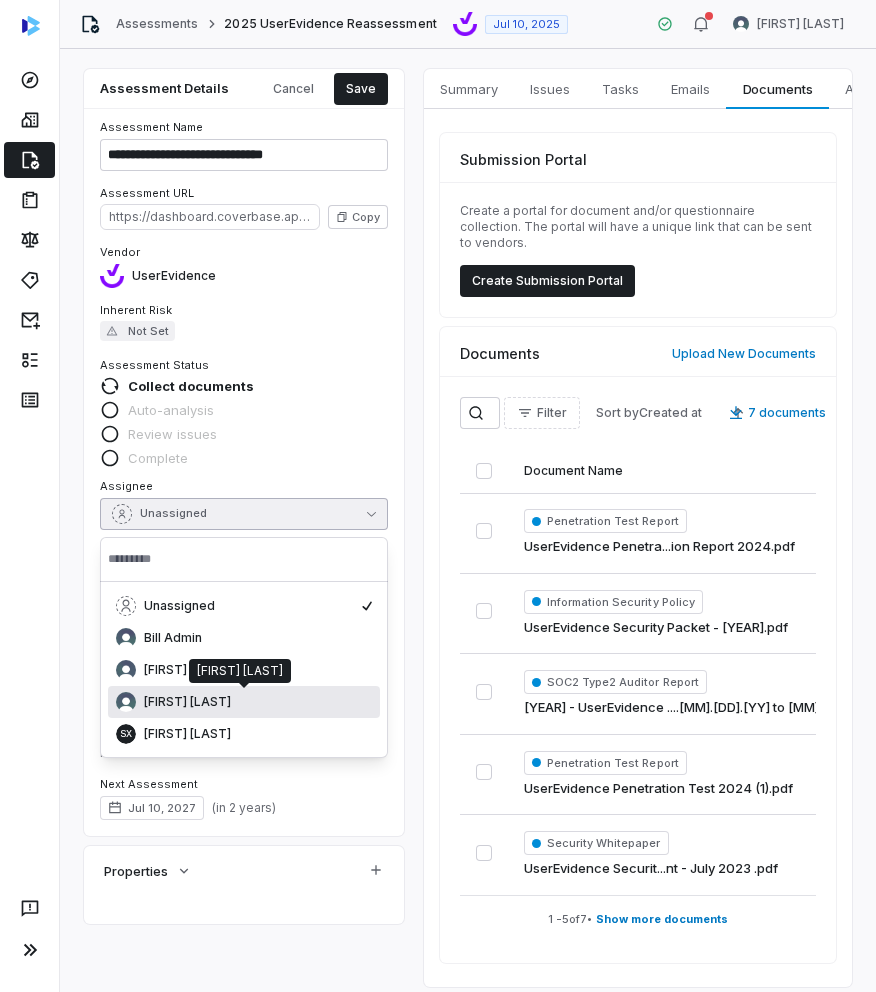 click on "[FIRST] [LAST]" at bounding box center [187, 702] 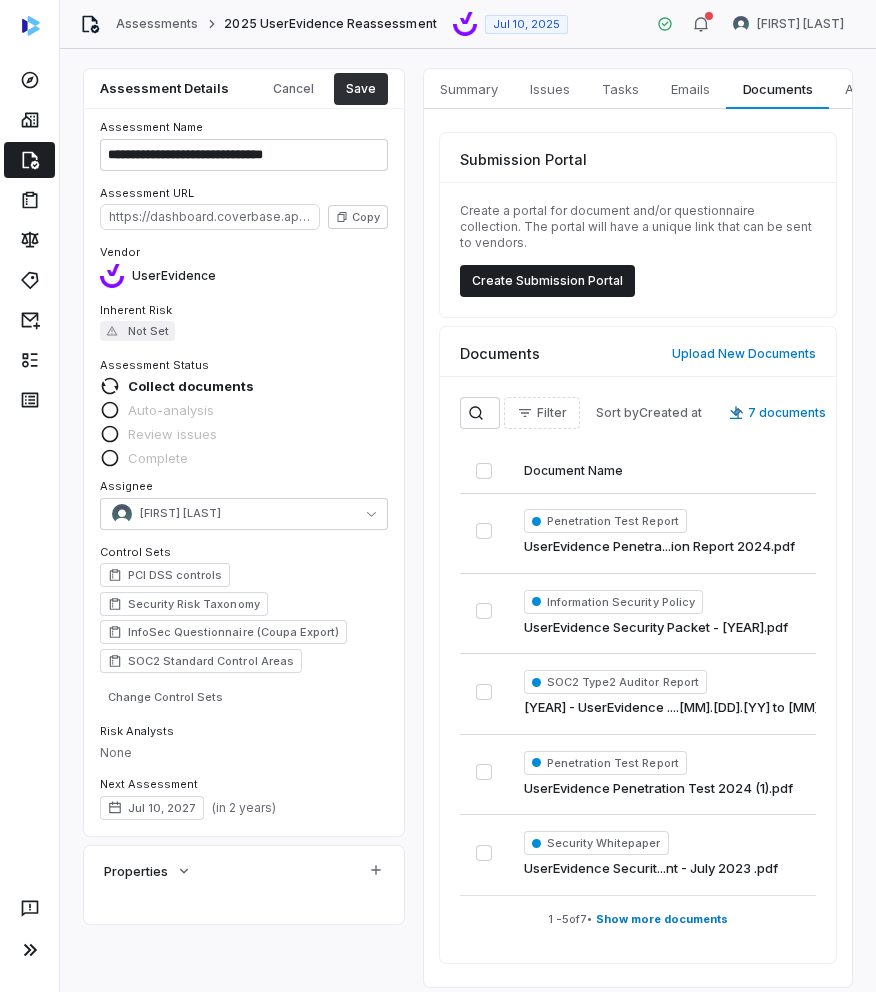 click on "Save" at bounding box center [361, 89] 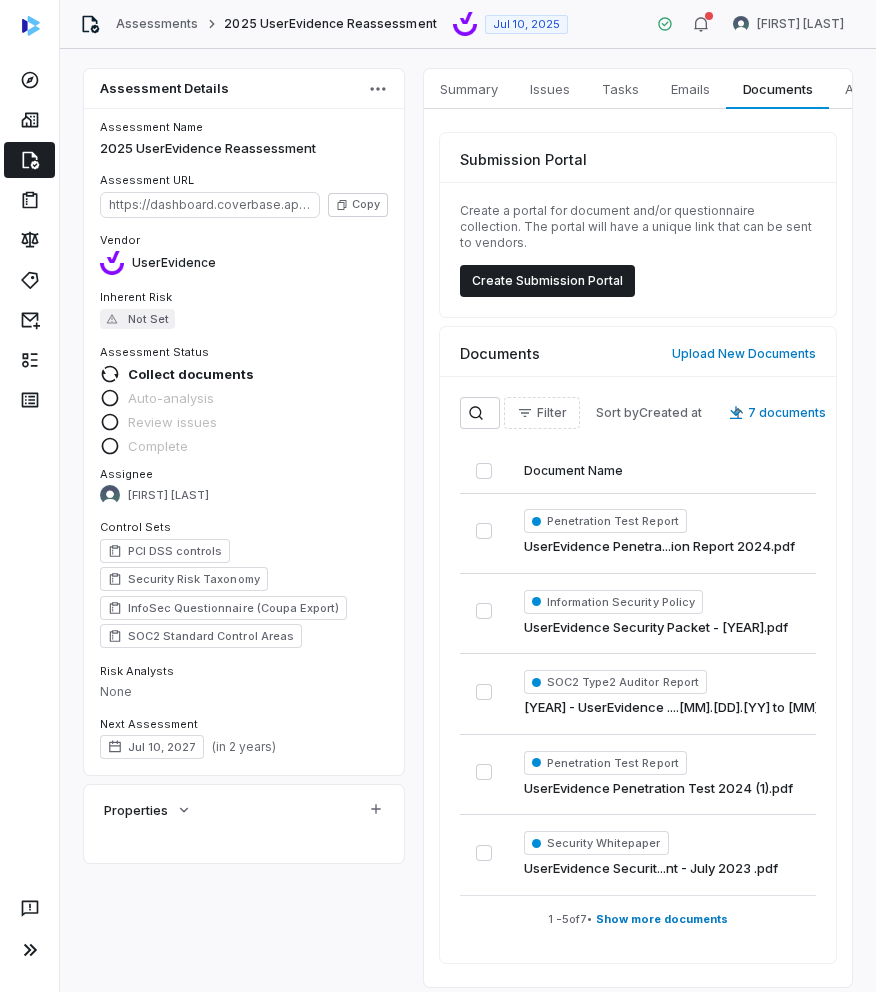 click 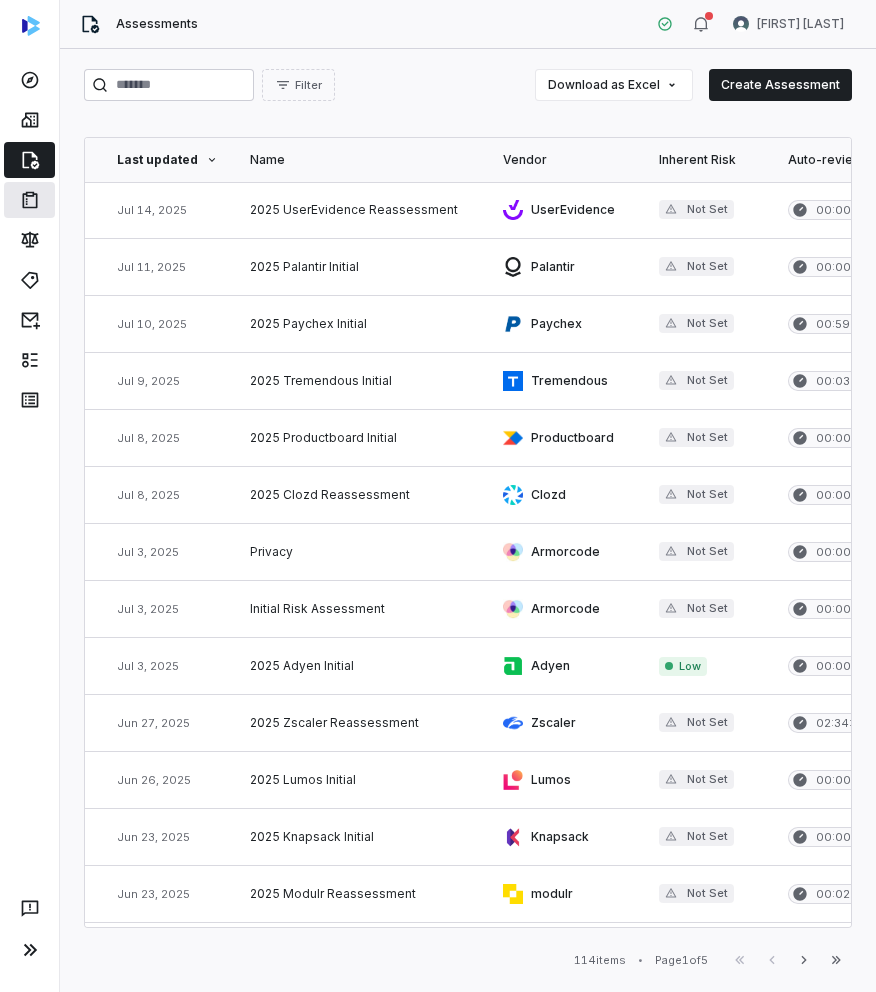 scroll, scrollTop: 0, scrollLeft: 0, axis: both 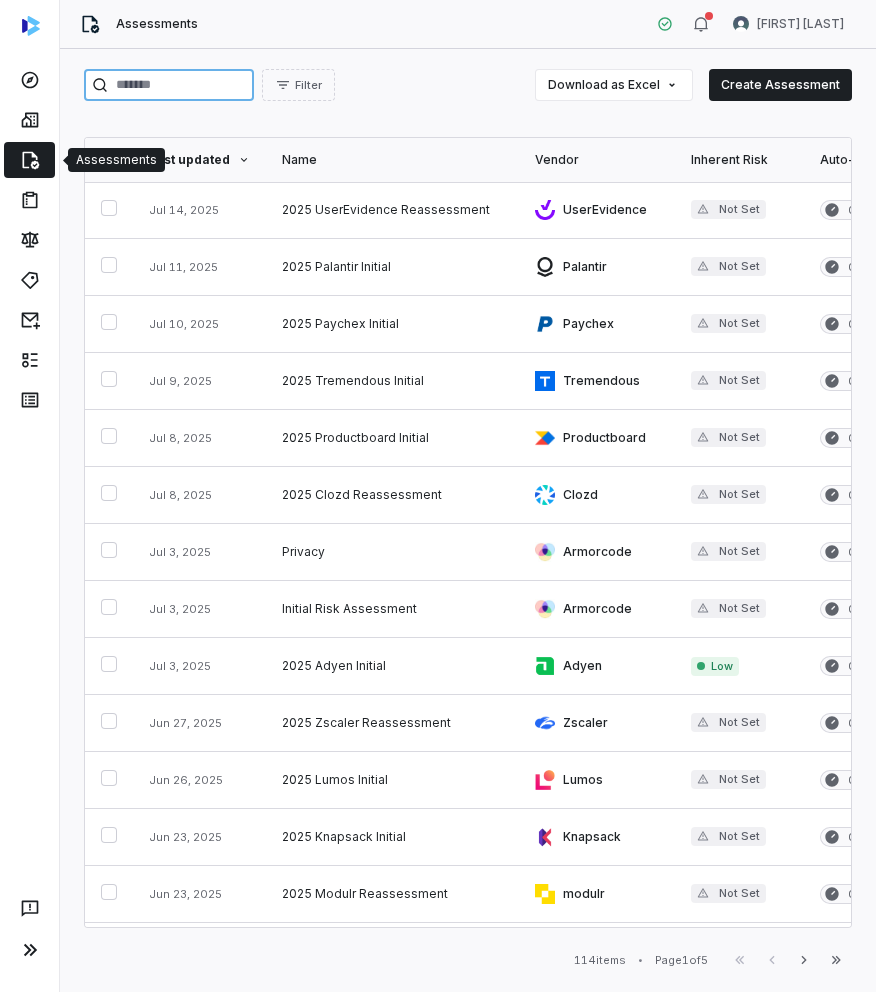 click at bounding box center [169, 85] 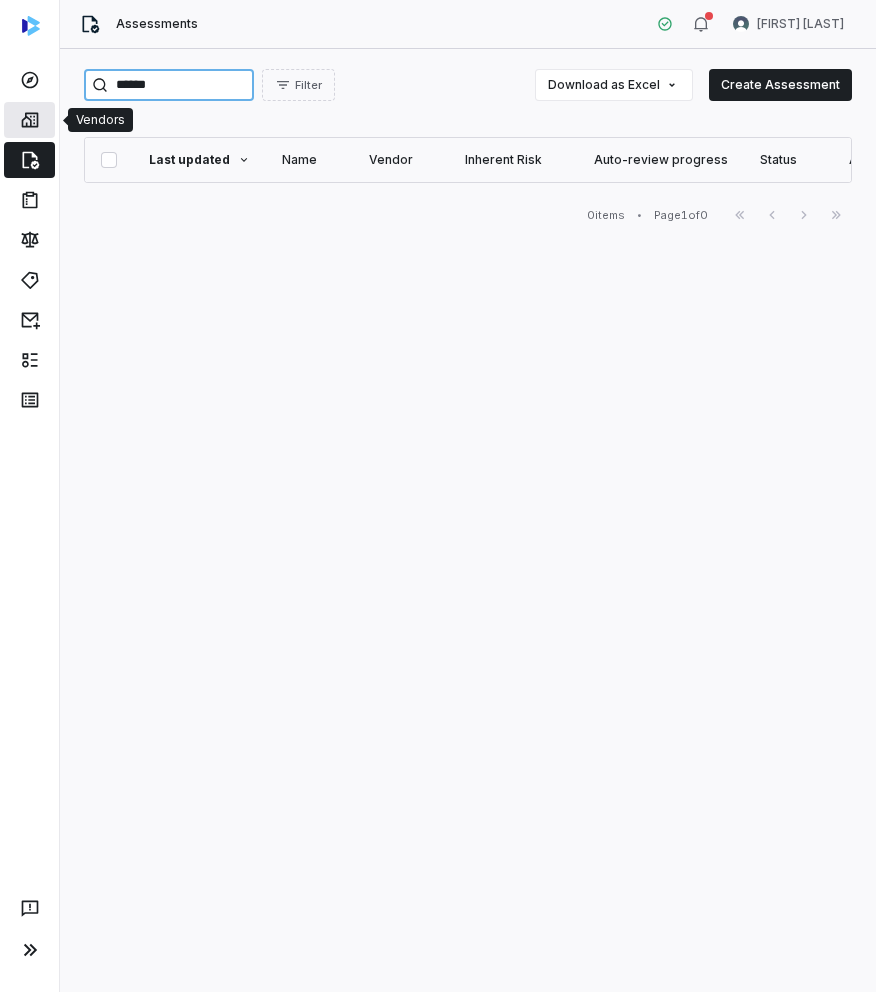 type on "******" 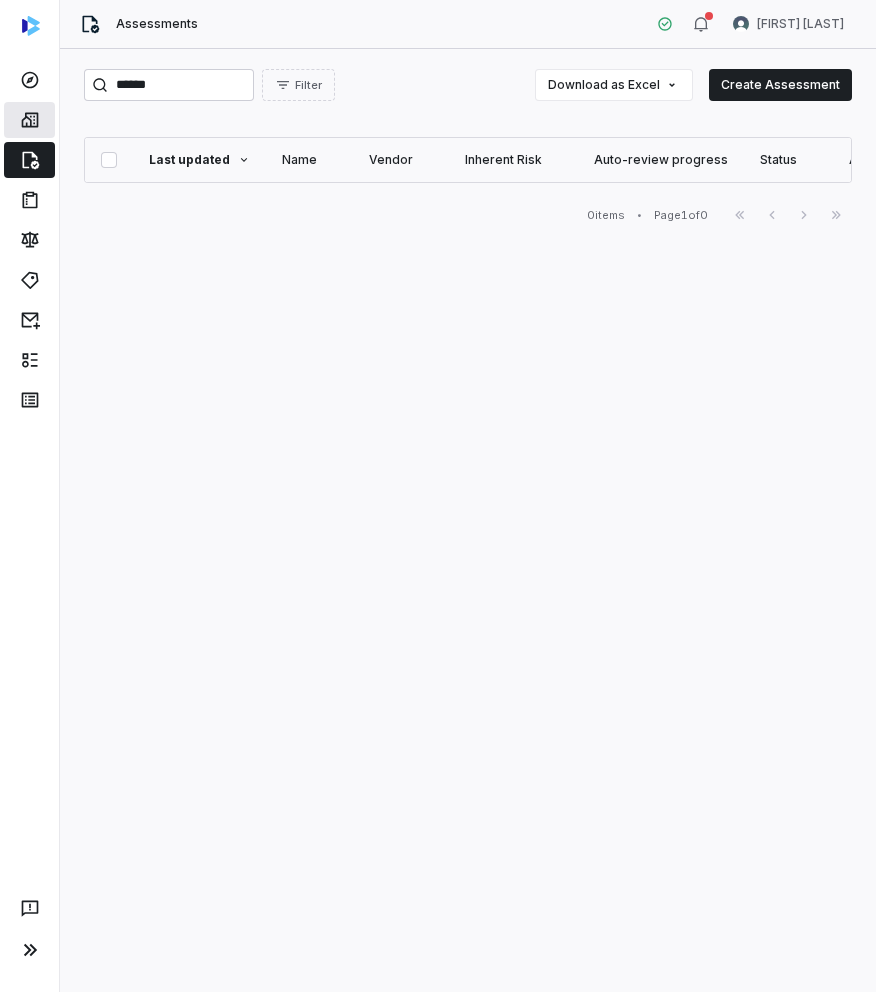 click 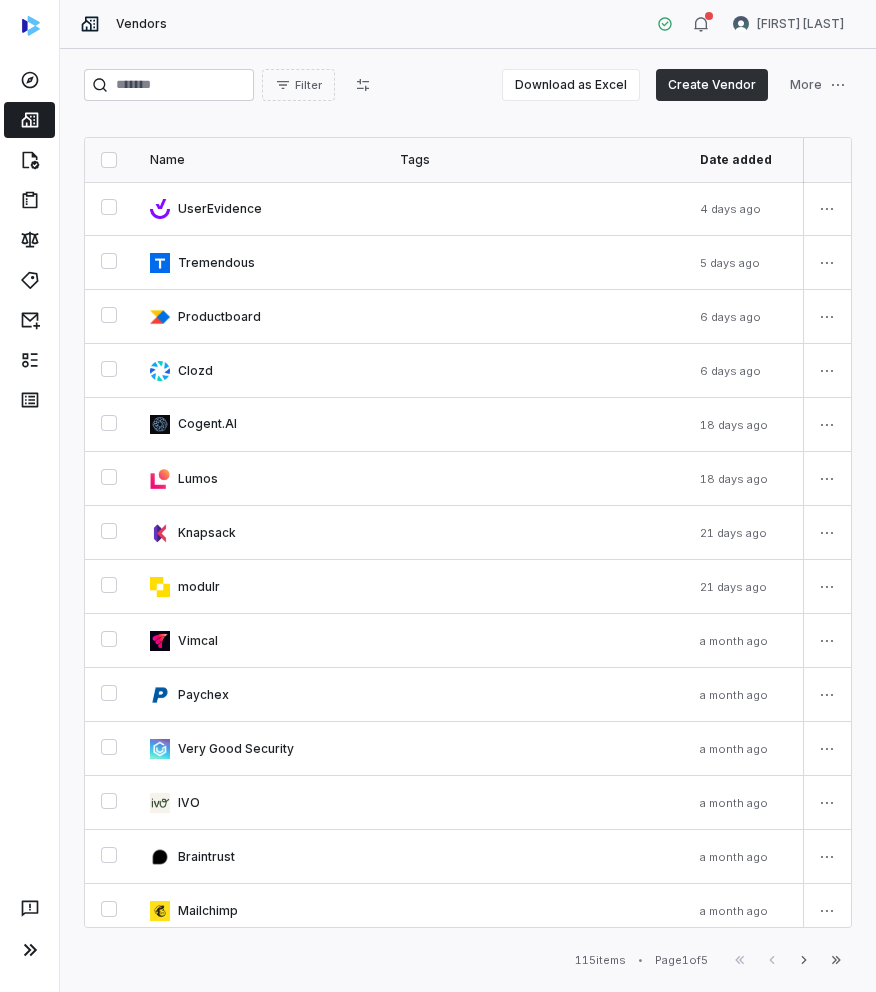 click on "Create Vendor" at bounding box center (712, 85) 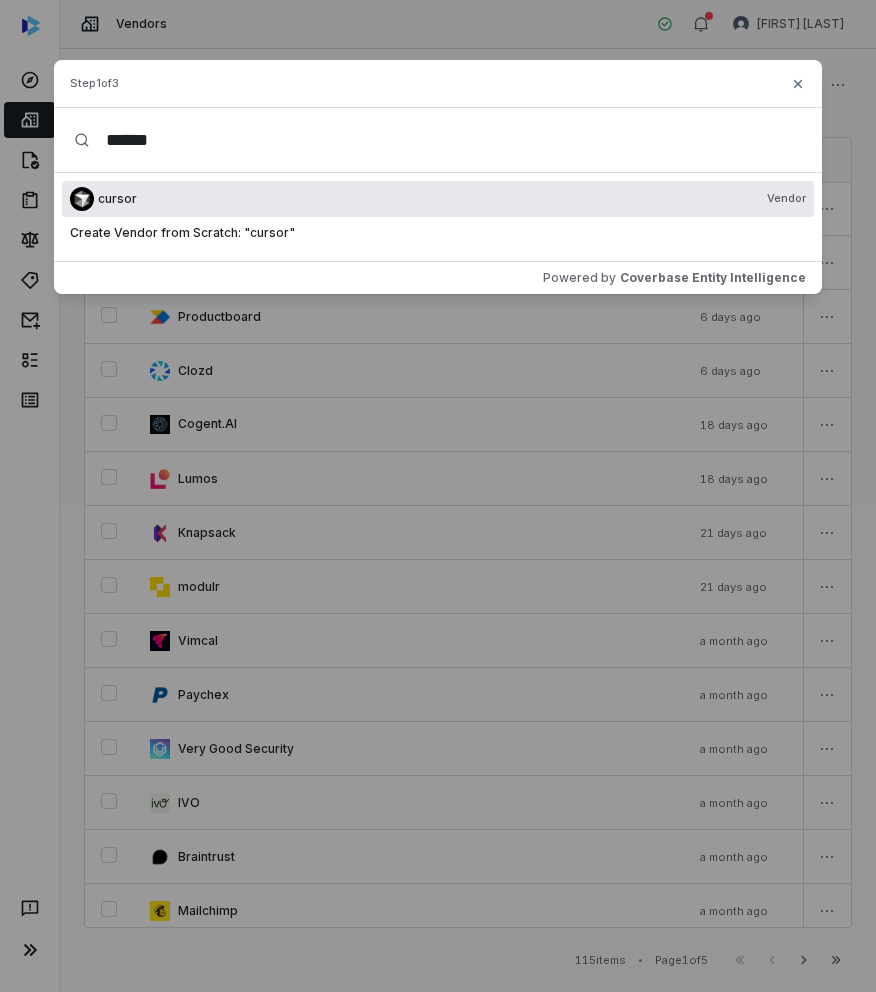 type on "******" 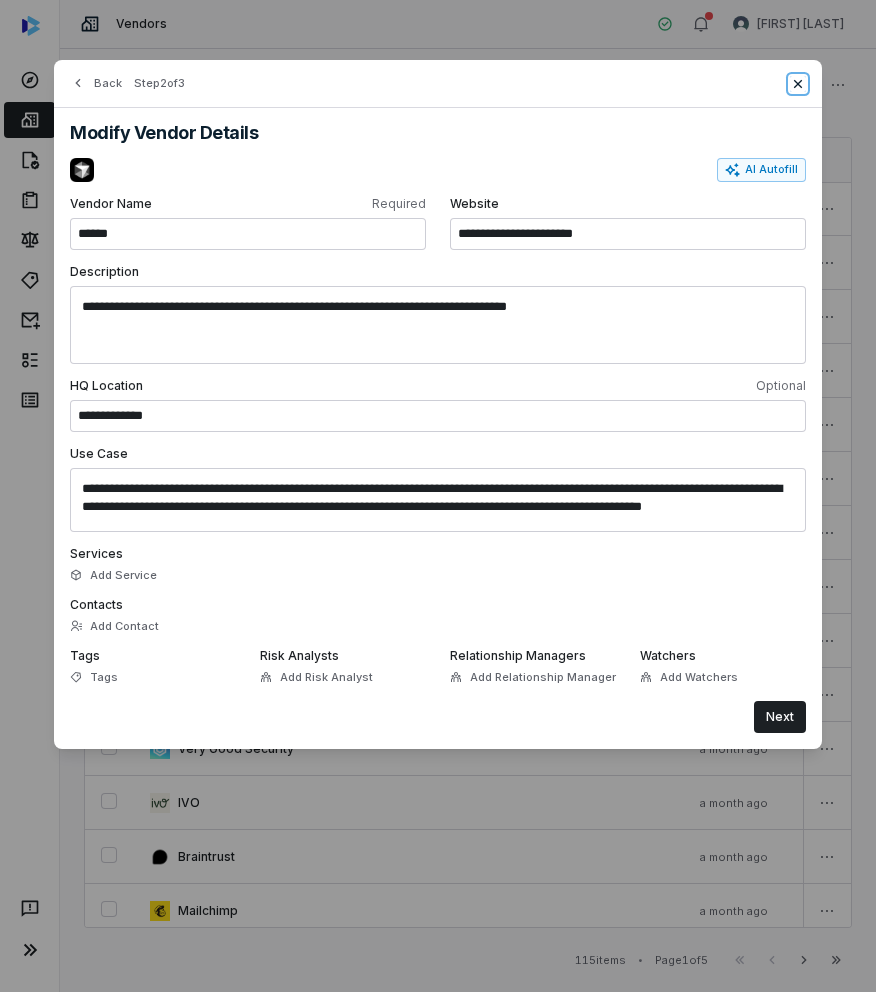 click 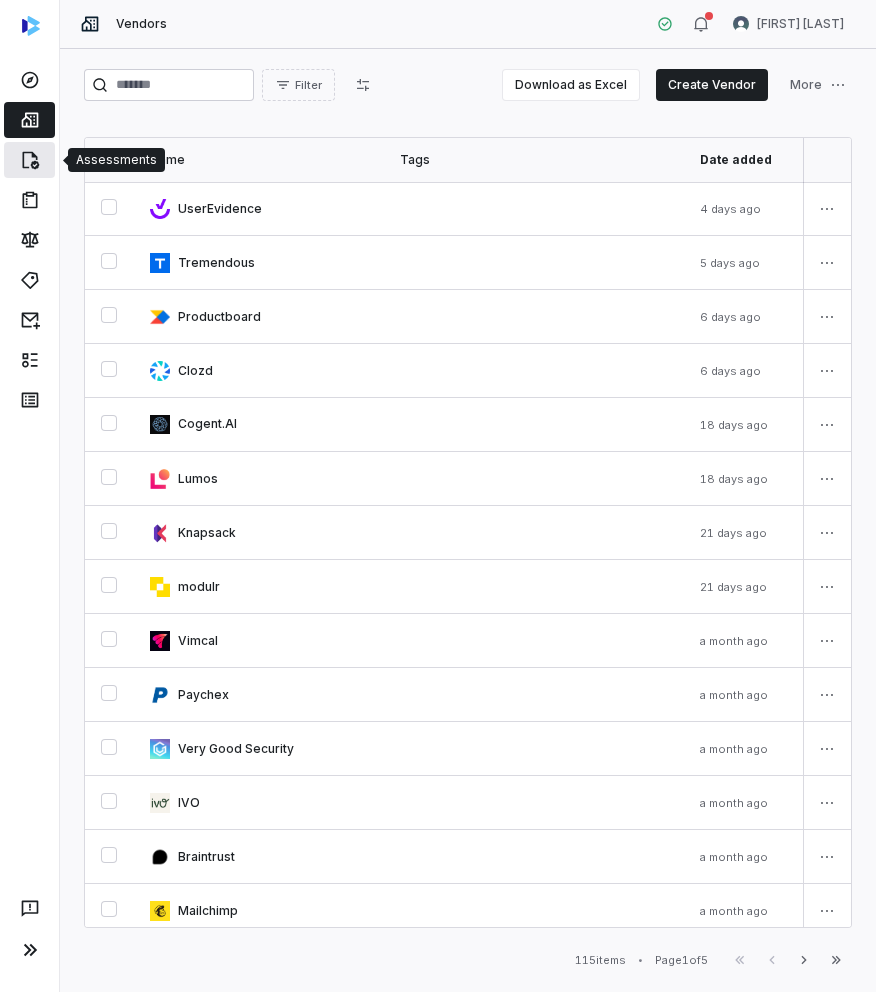click 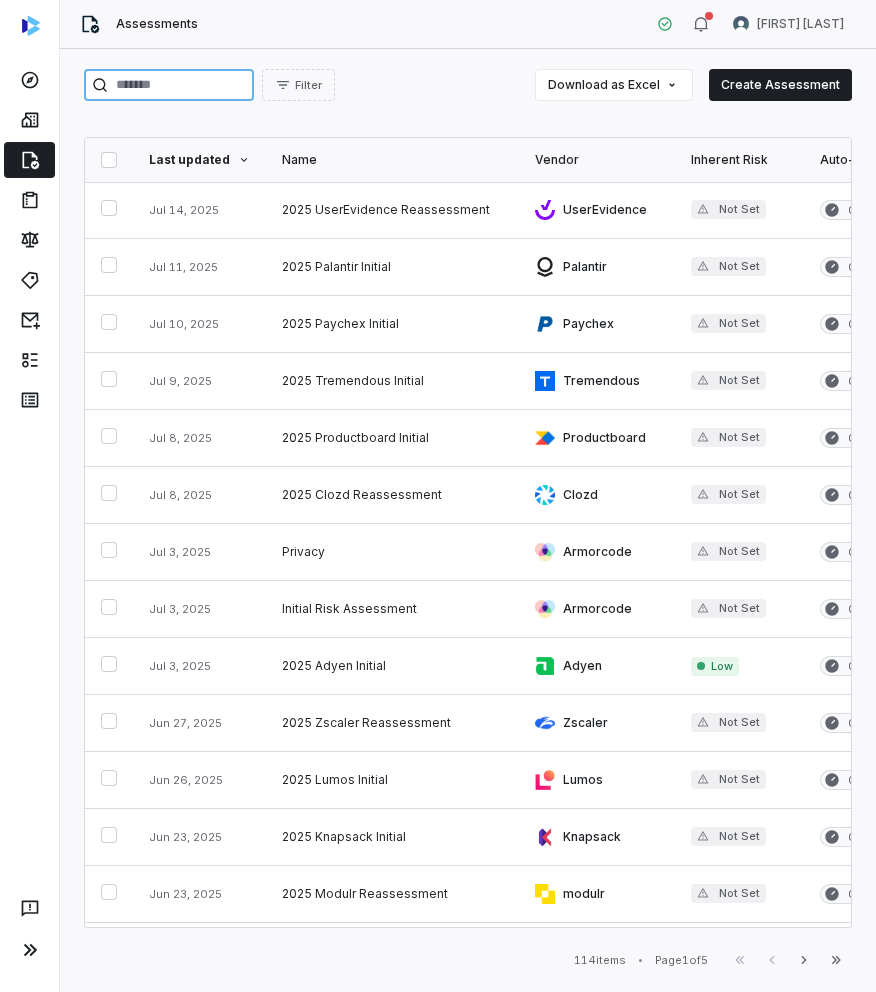 click at bounding box center (169, 85) 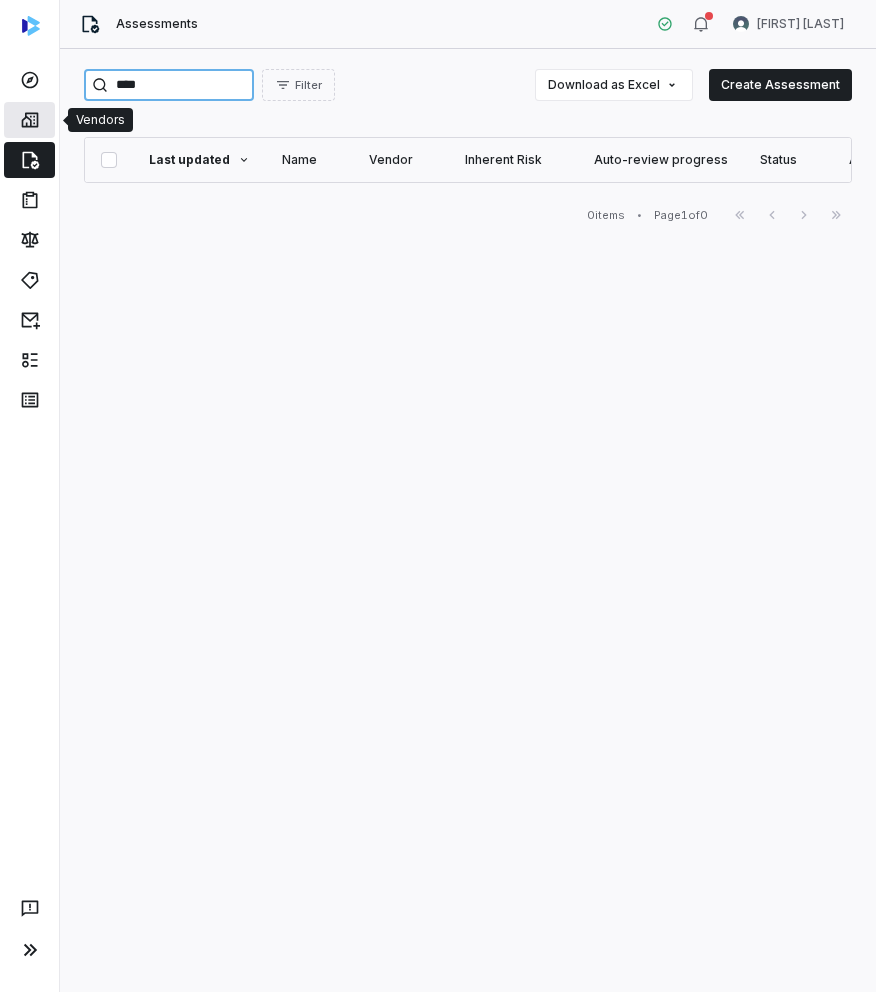 type on "****" 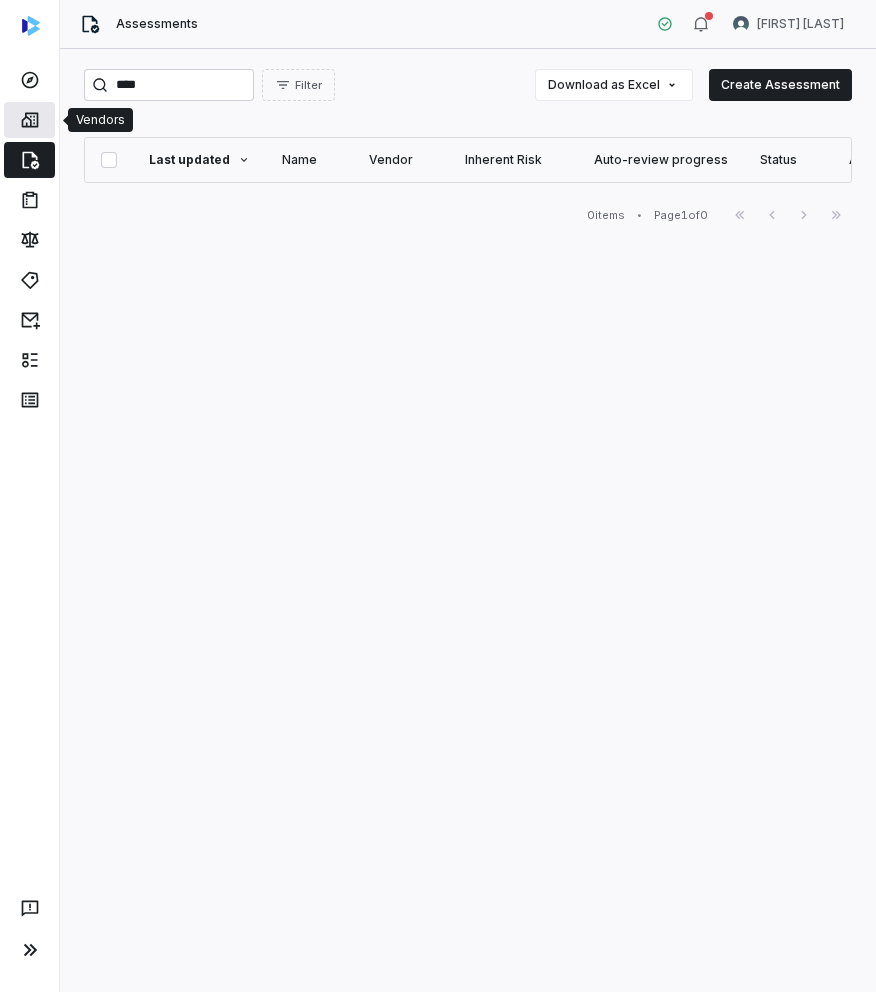 click 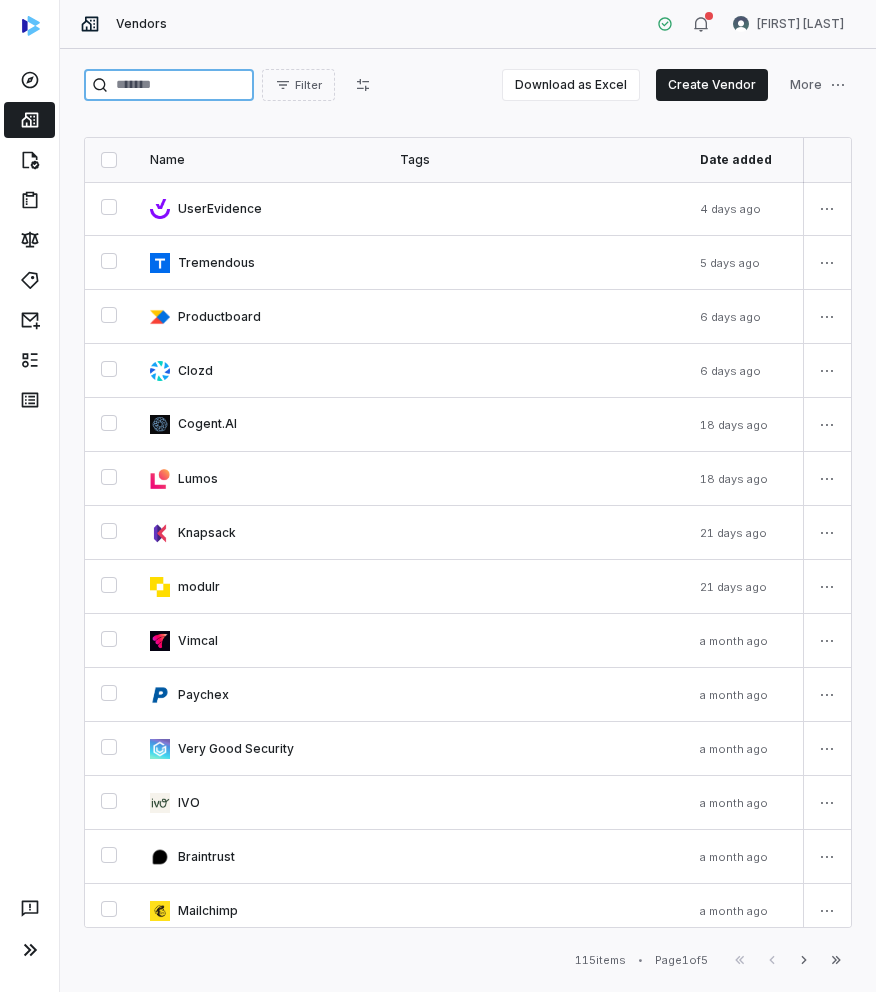click at bounding box center [169, 85] 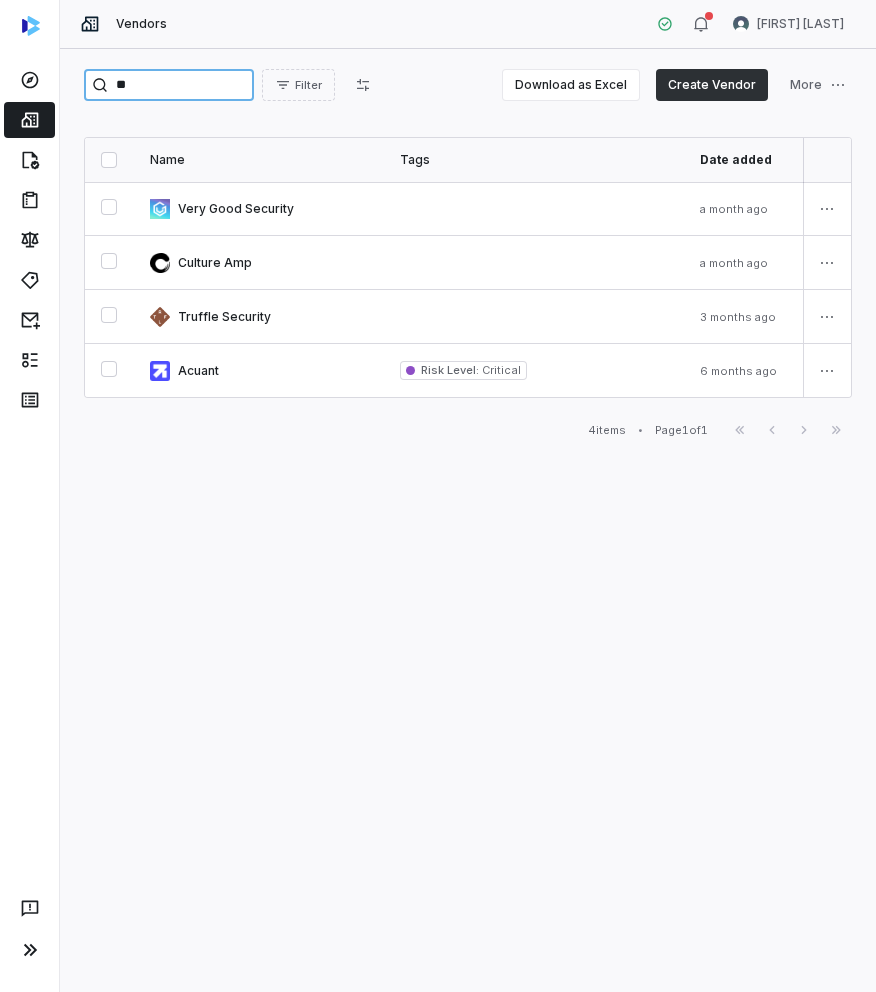 type on "**" 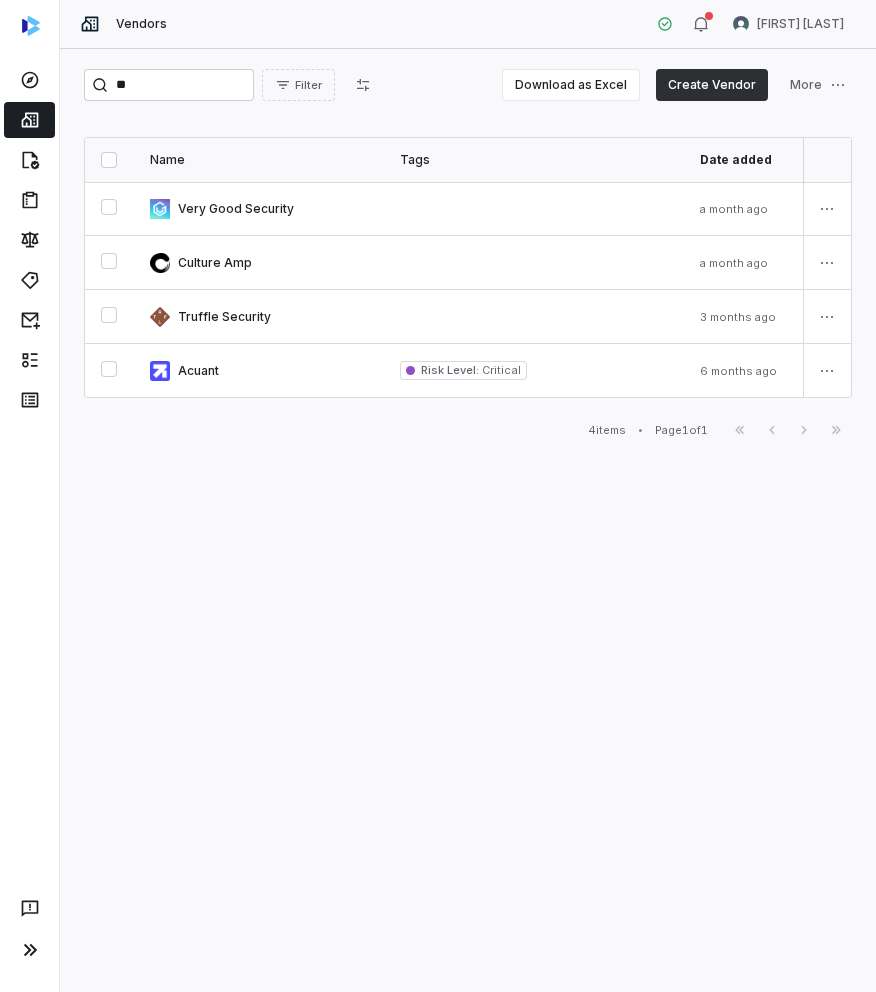 click on "Create Vendor" at bounding box center [712, 85] 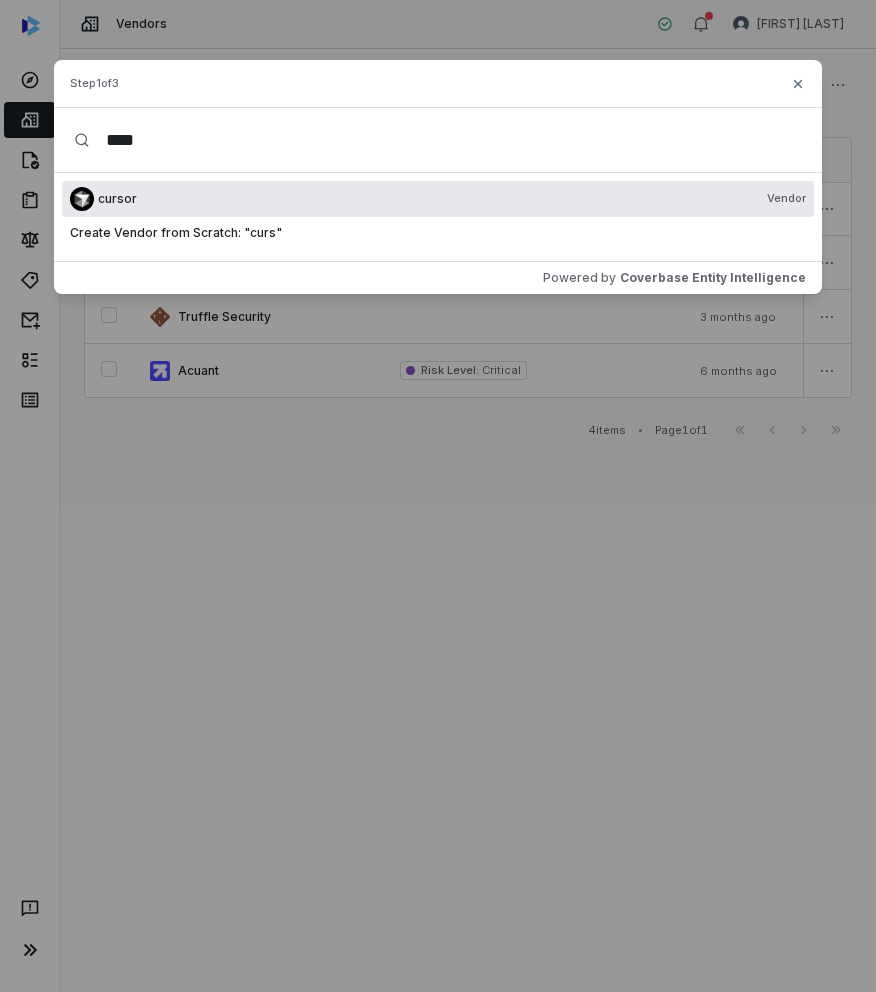 type on "****" 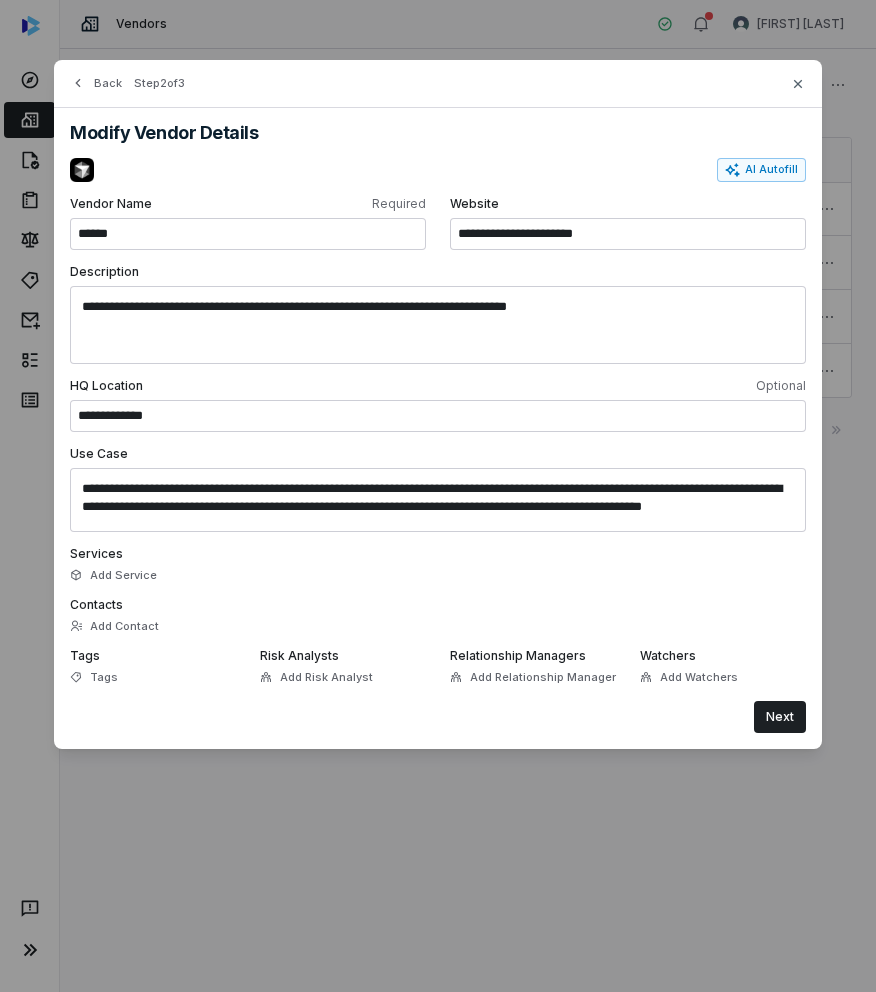 scroll, scrollTop: 14, scrollLeft: 0, axis: vertical 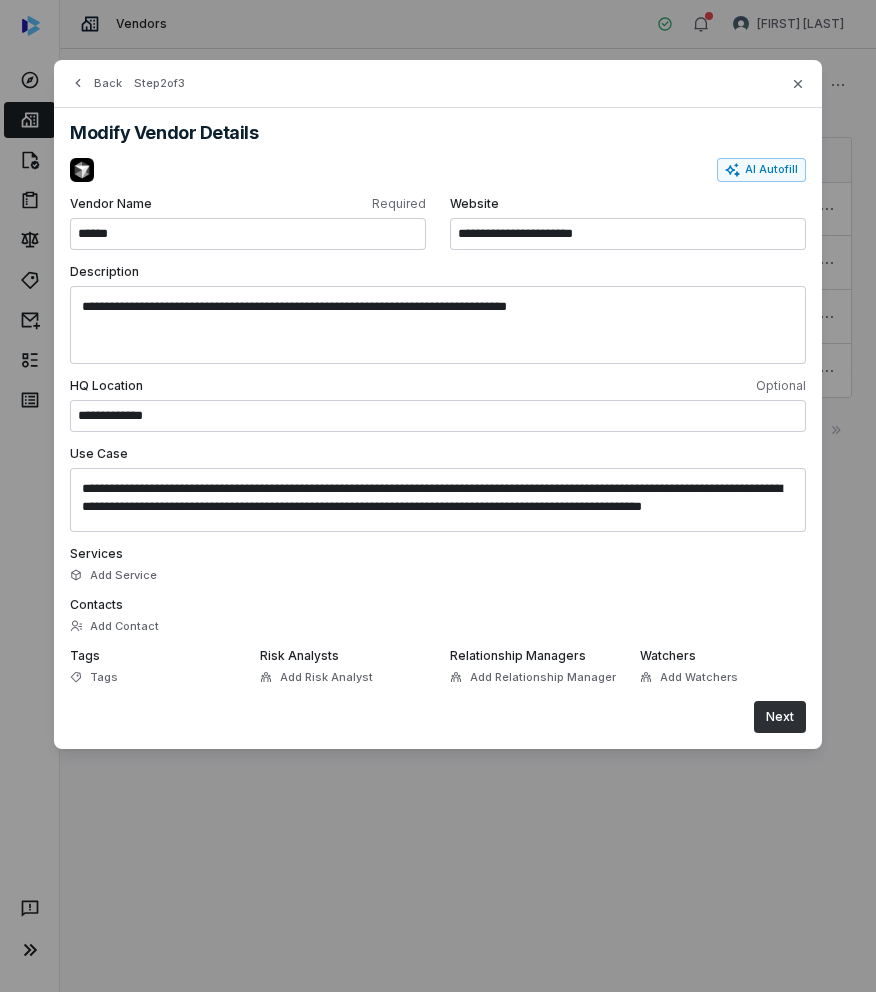click on "Next" at bounding box center [780, 717] 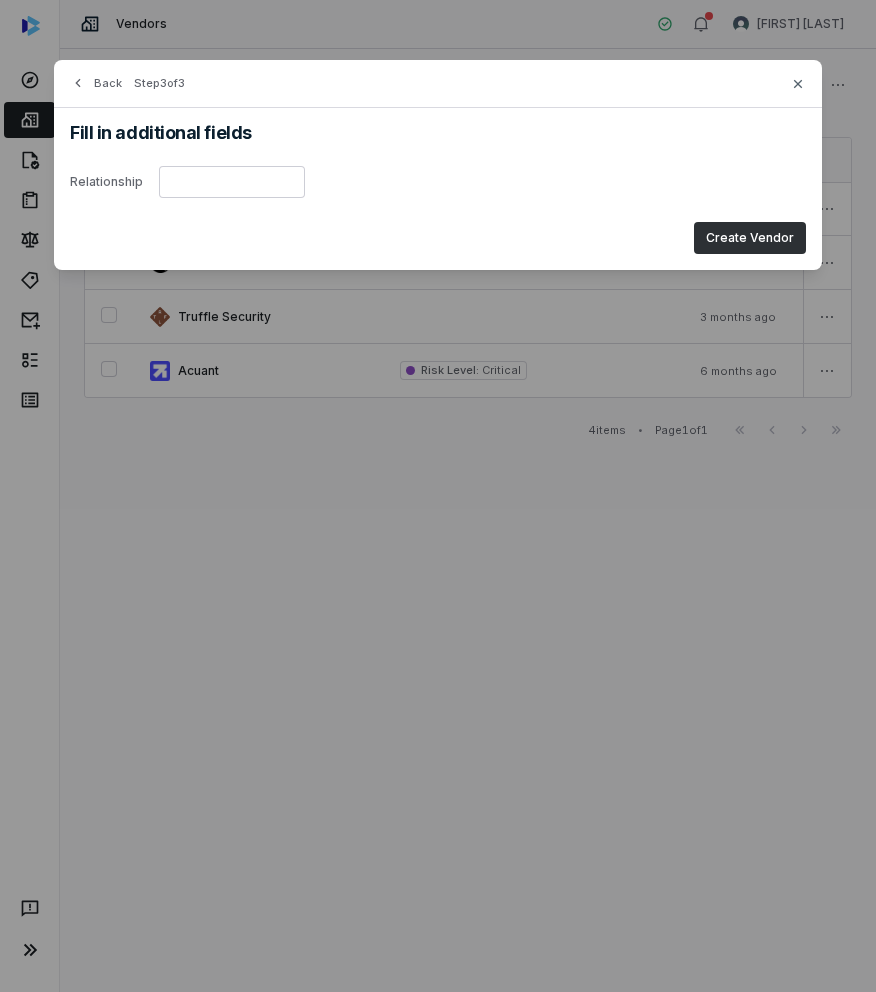 click on "Create Vendor" at bounding box center (750, 238) 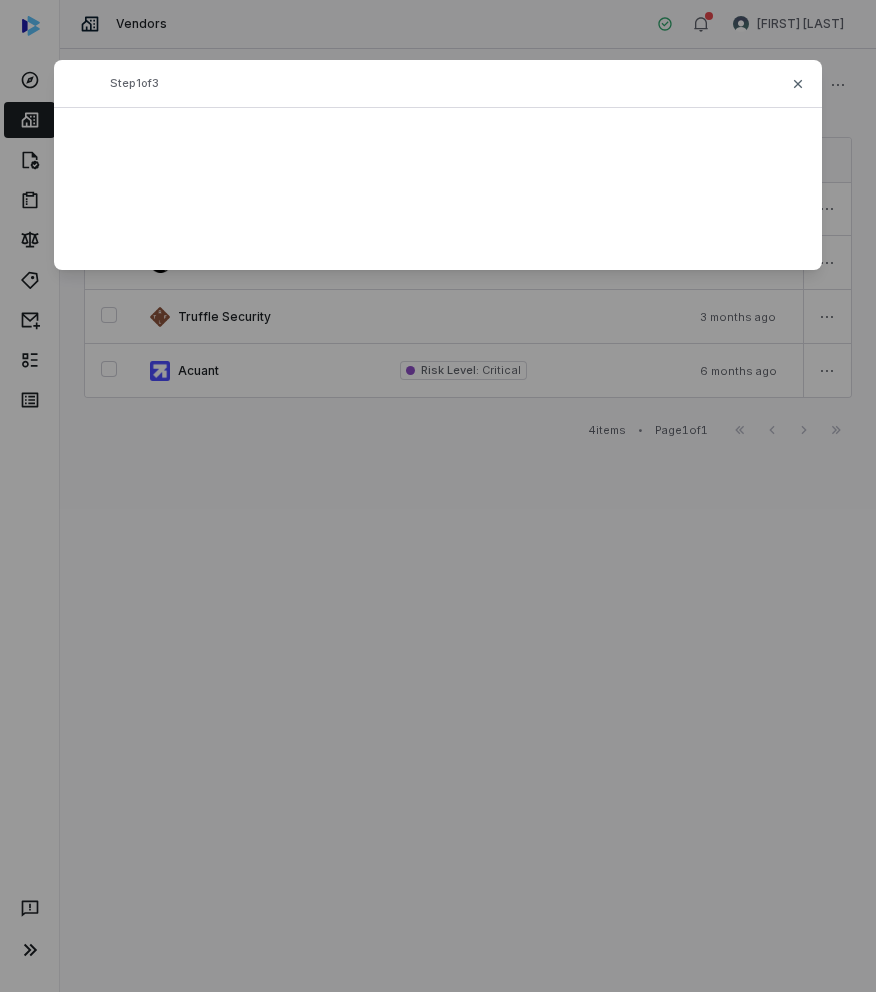 type 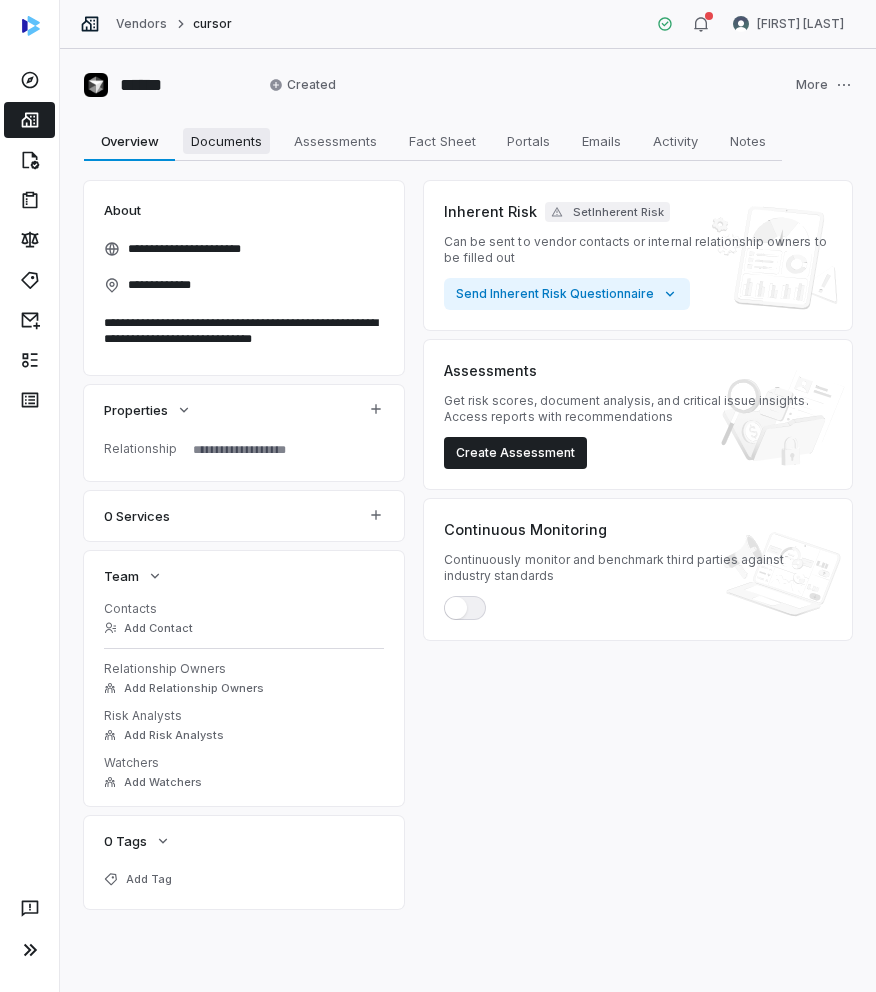 click on "Documents" at bounding box center (226, 141) 